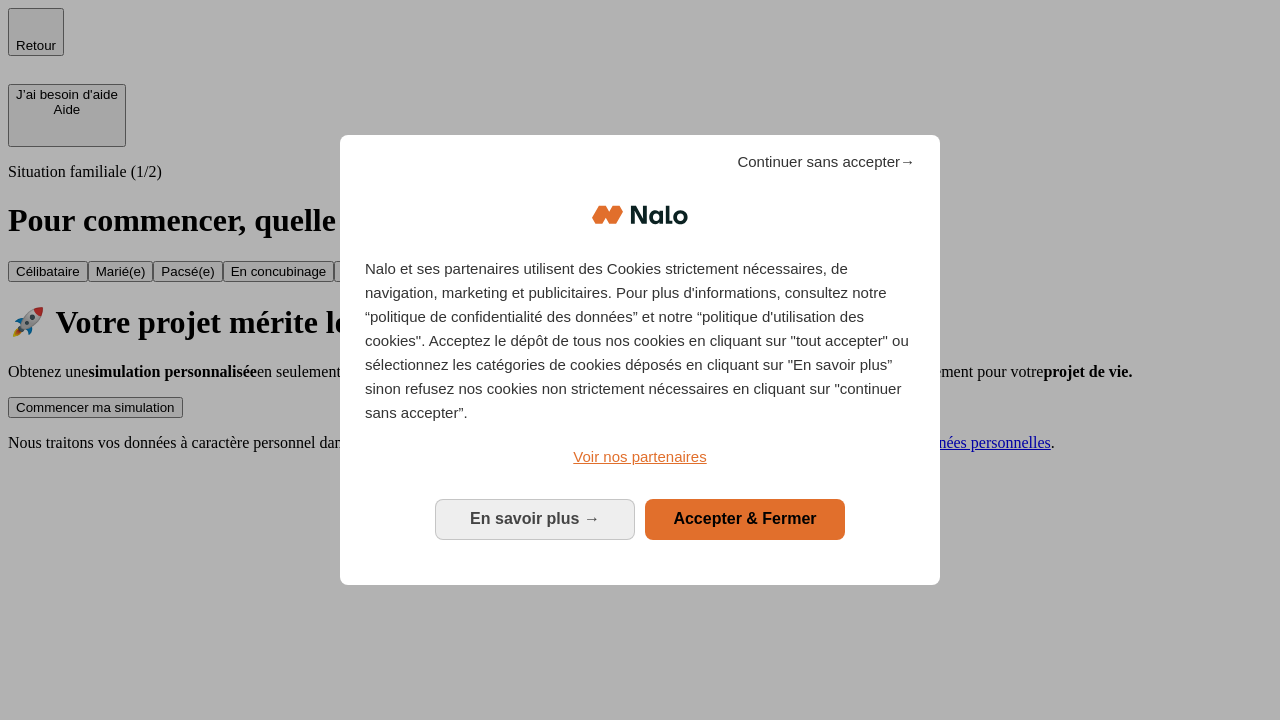 scroll, scrollTop: 0, scrollLeft: 0, axis: both 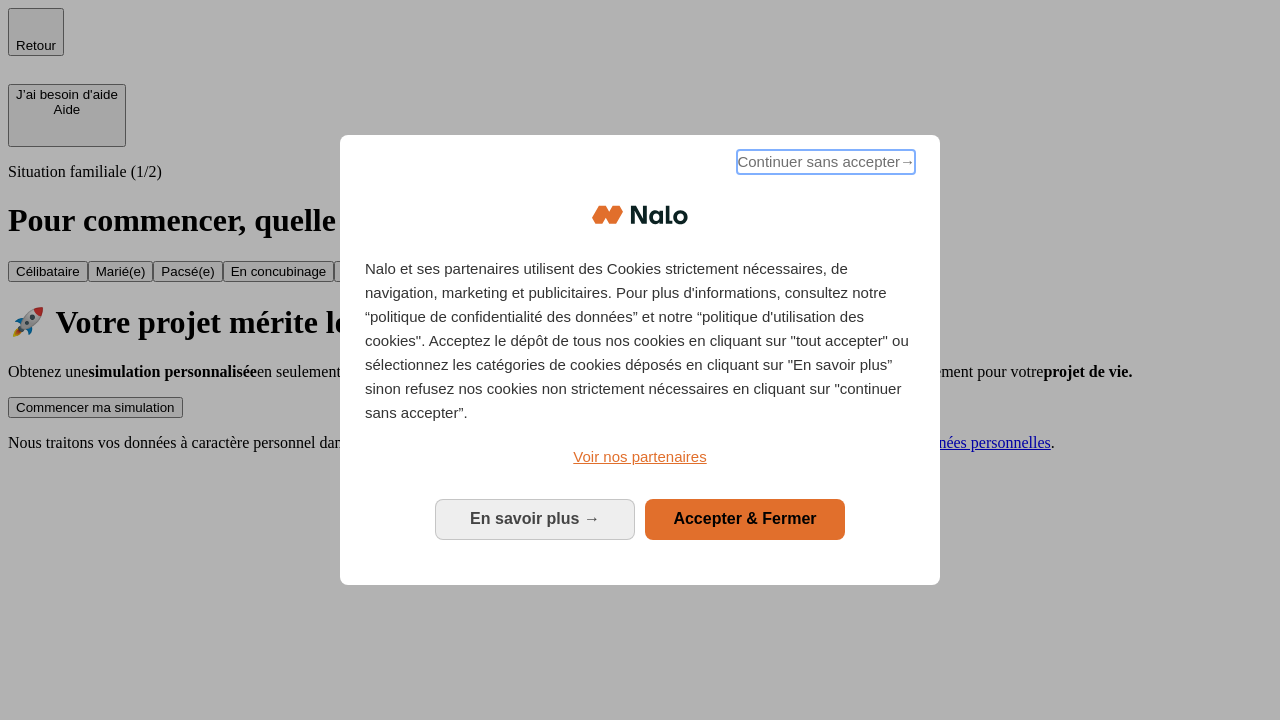 click on "Continuer sans accepter  →" at bounding box center [826, 162] 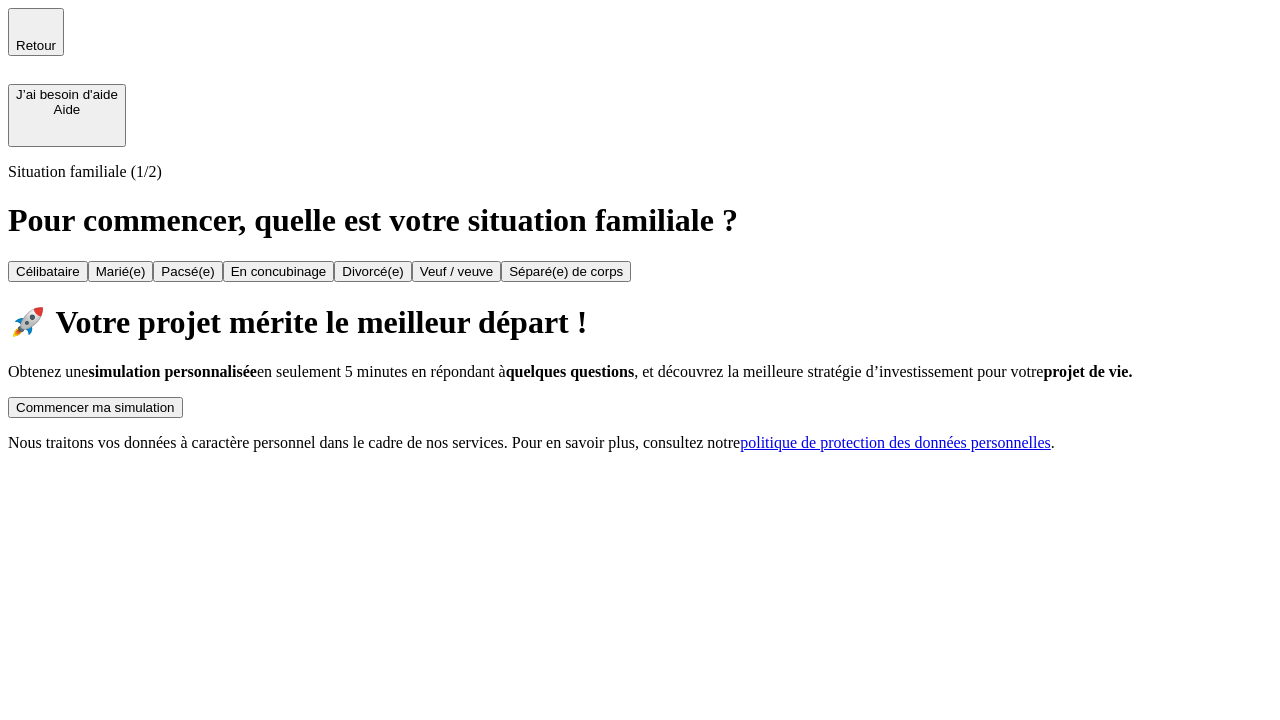 click on "Commencer ma simulation" at bounding box center [95, 407] 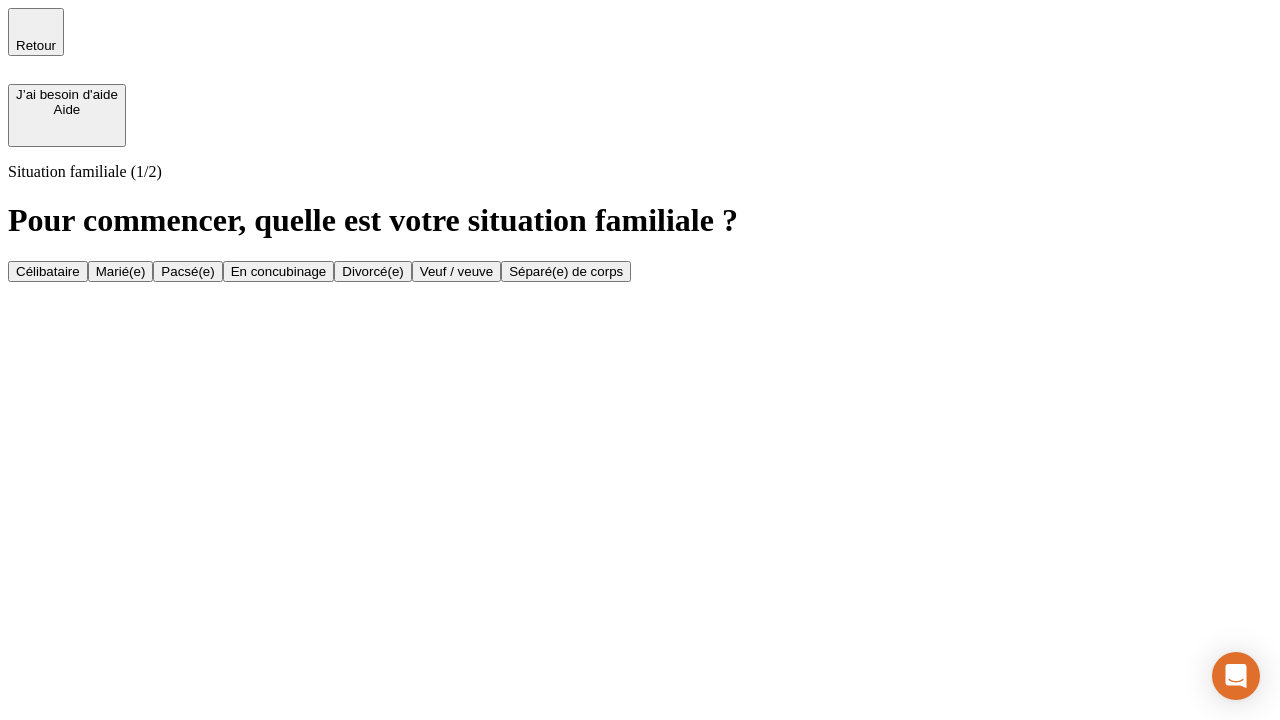 click on "Veuf / veuve" at bounding box center (456, 271) 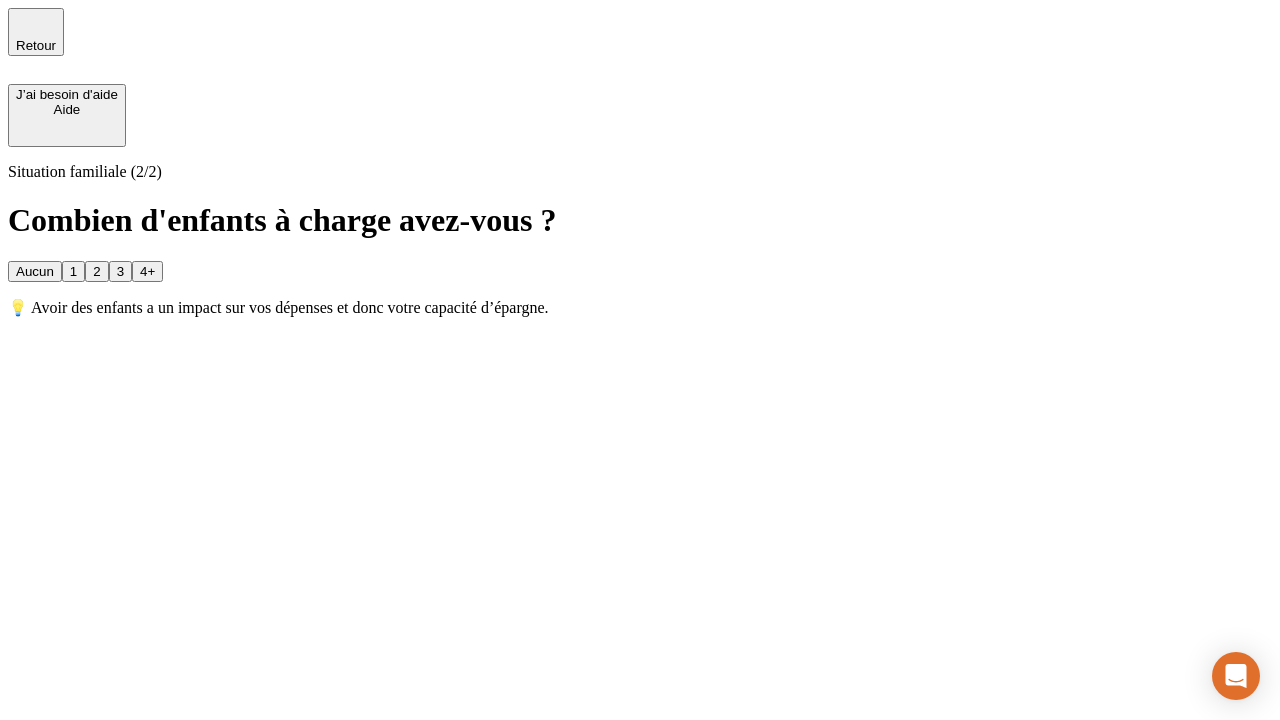 click on "1" at bounding box center (73, 271) 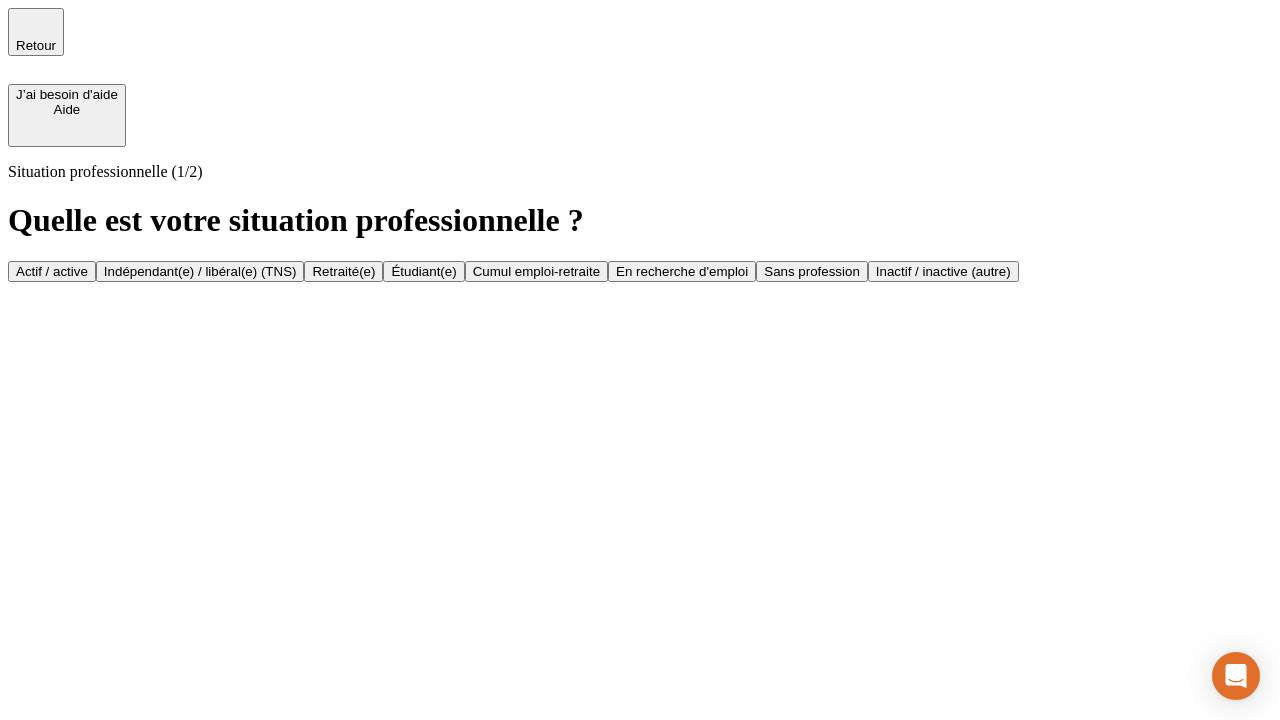 click on "Retraité(e)" at bounding box center [343, 271] 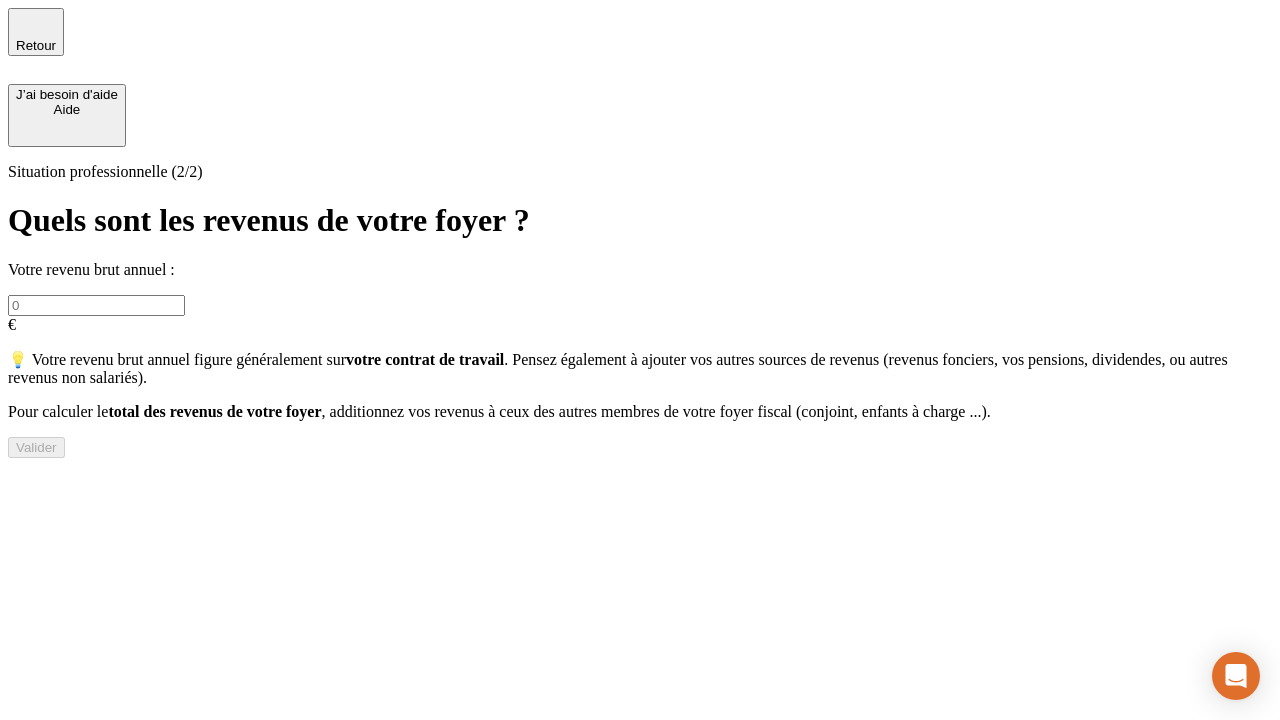 click at bounding box center [96, 305] 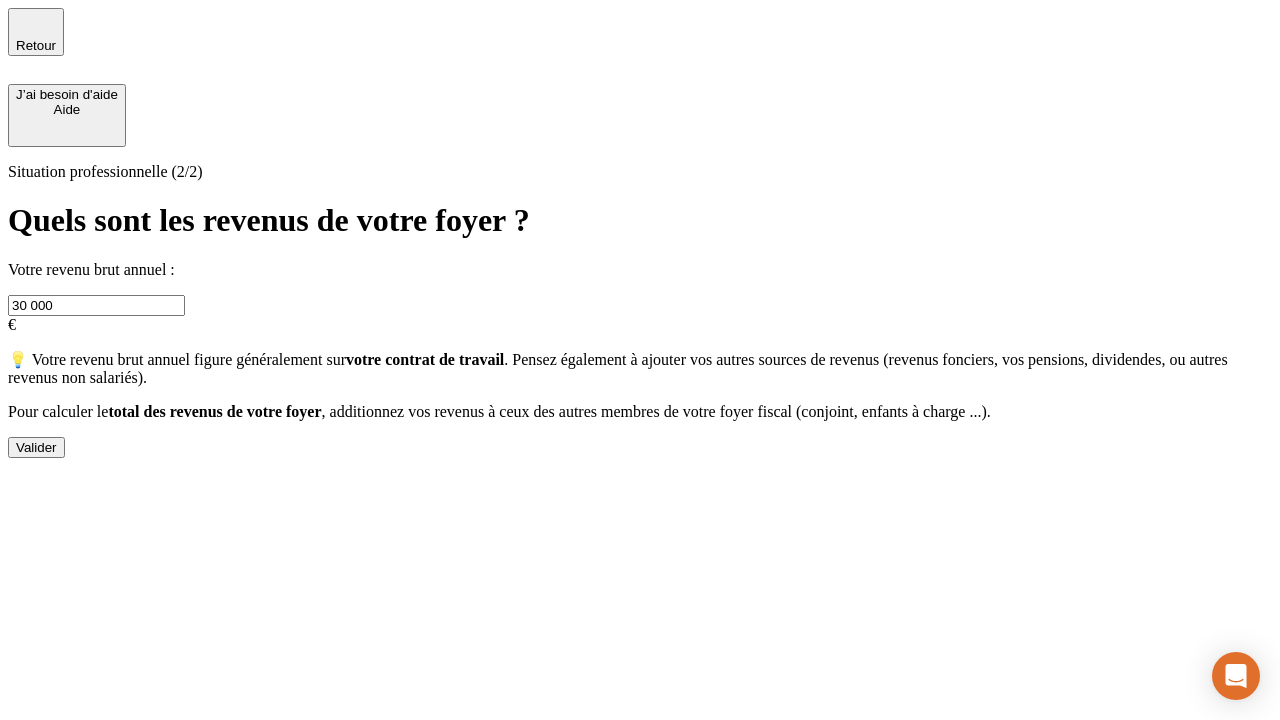 click on "Valider" at bounding box center (36, 447) 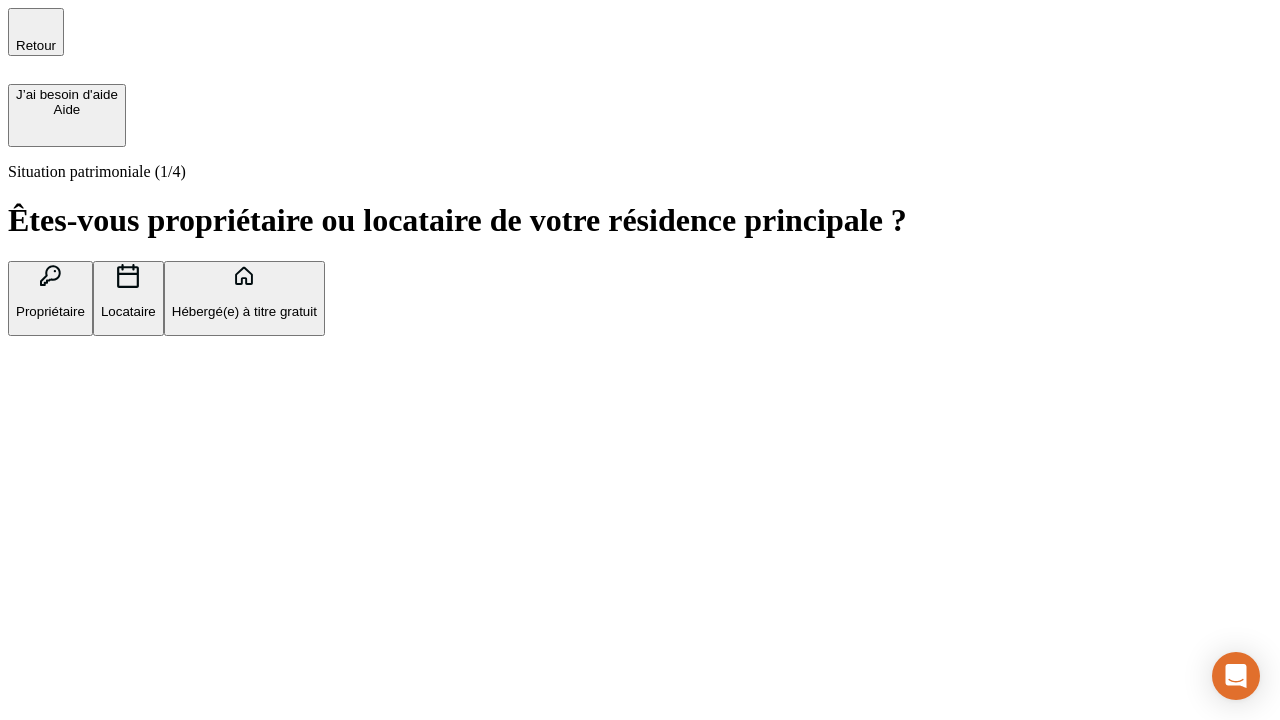 click on "Locataire" at bounding box center (128, 311) 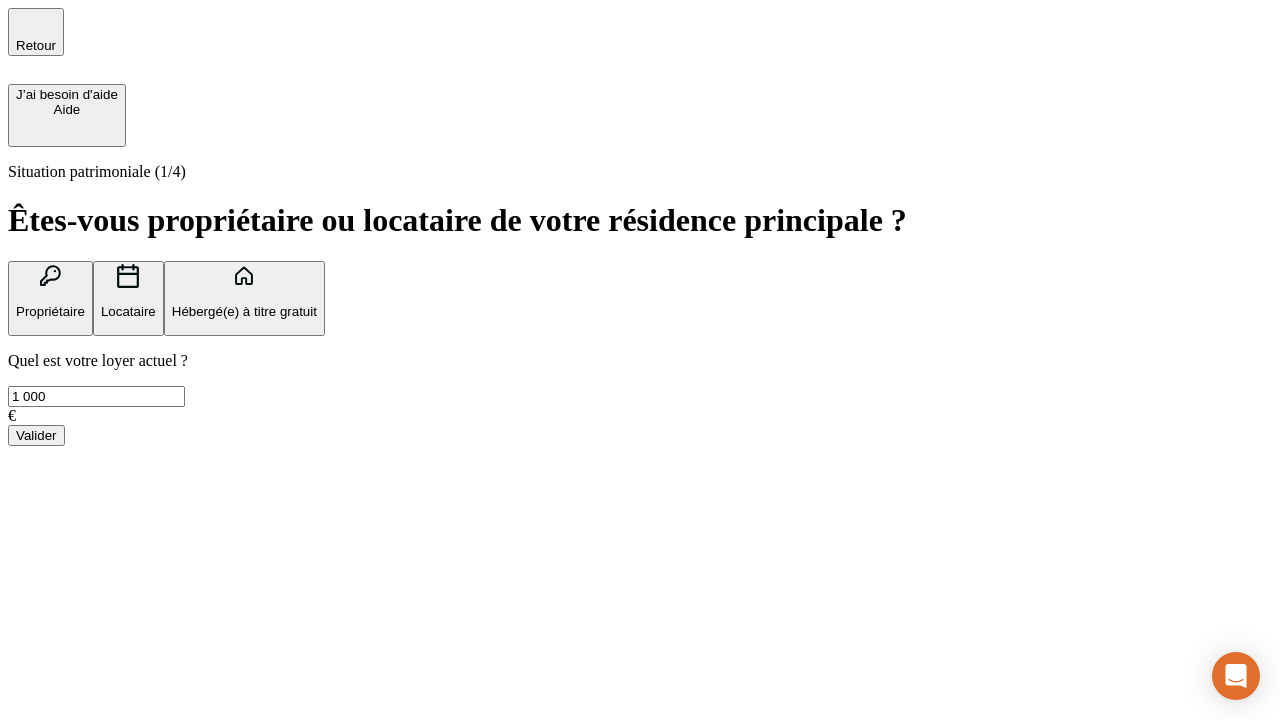 type on "1 000" 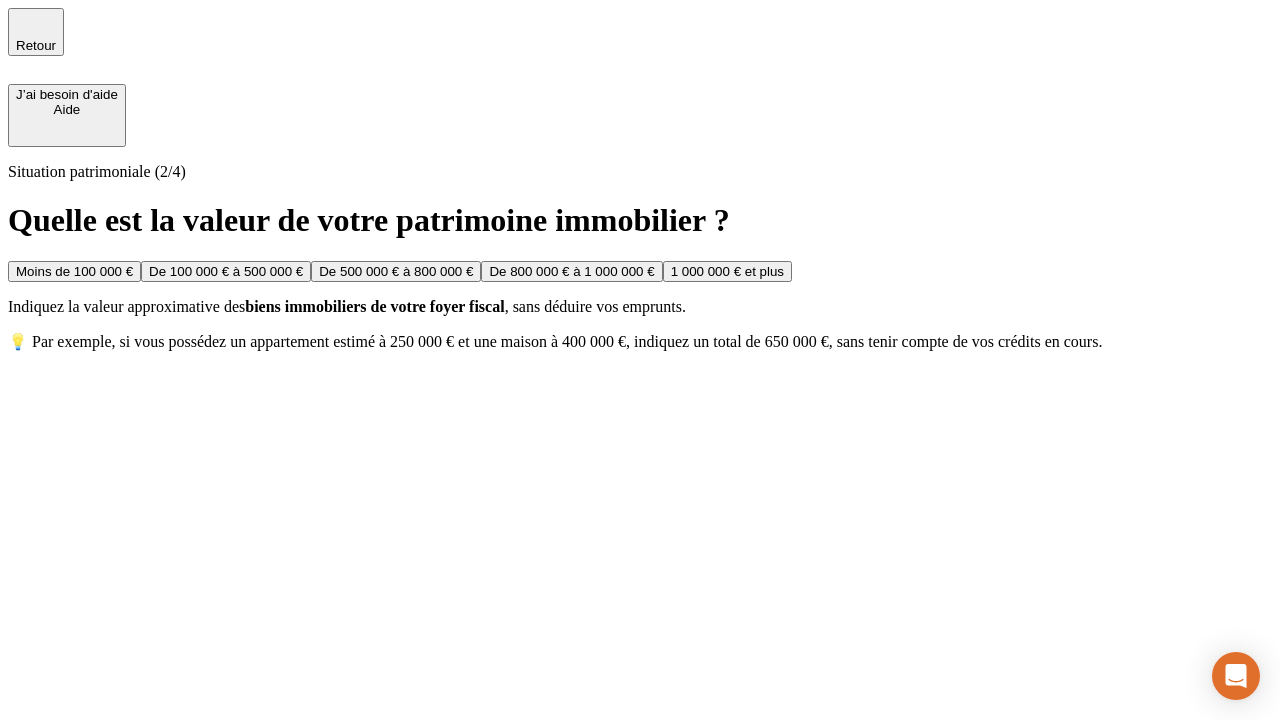 click on "Moins de 100 000 €" at bounding box center (74, 271) 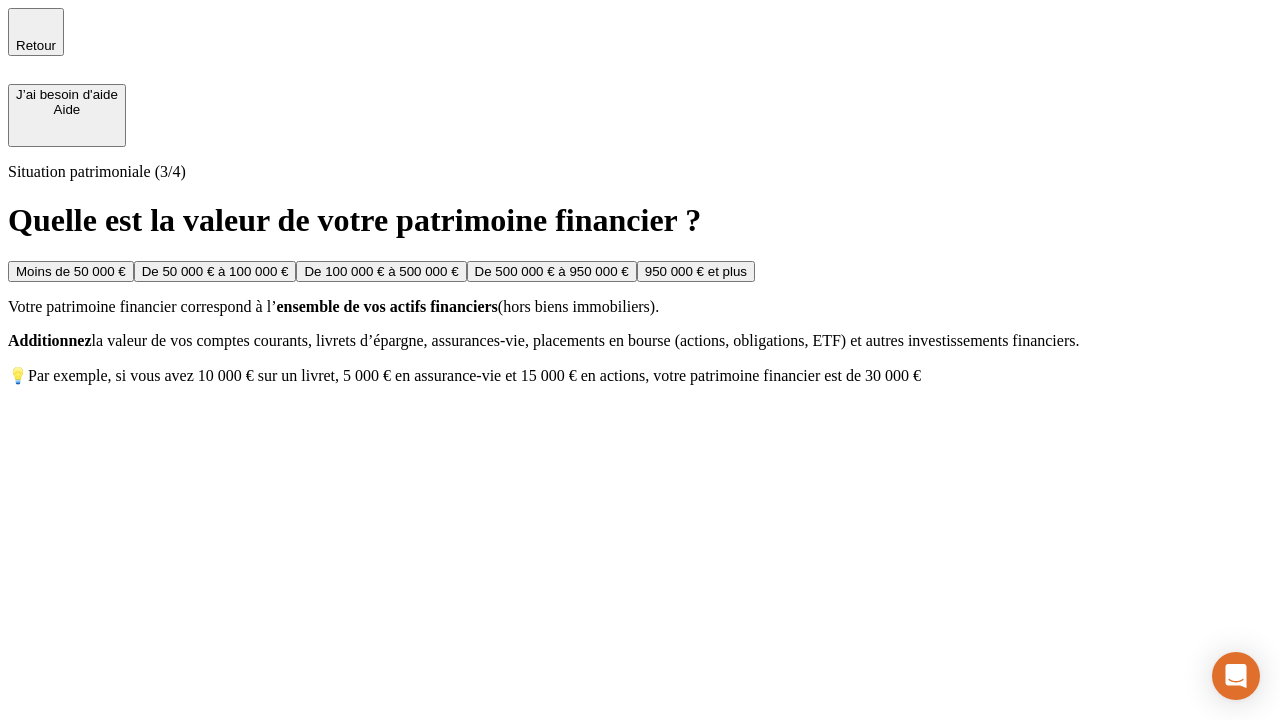 click on "Moins de 50 000 €" at bounding box center [71, 271] 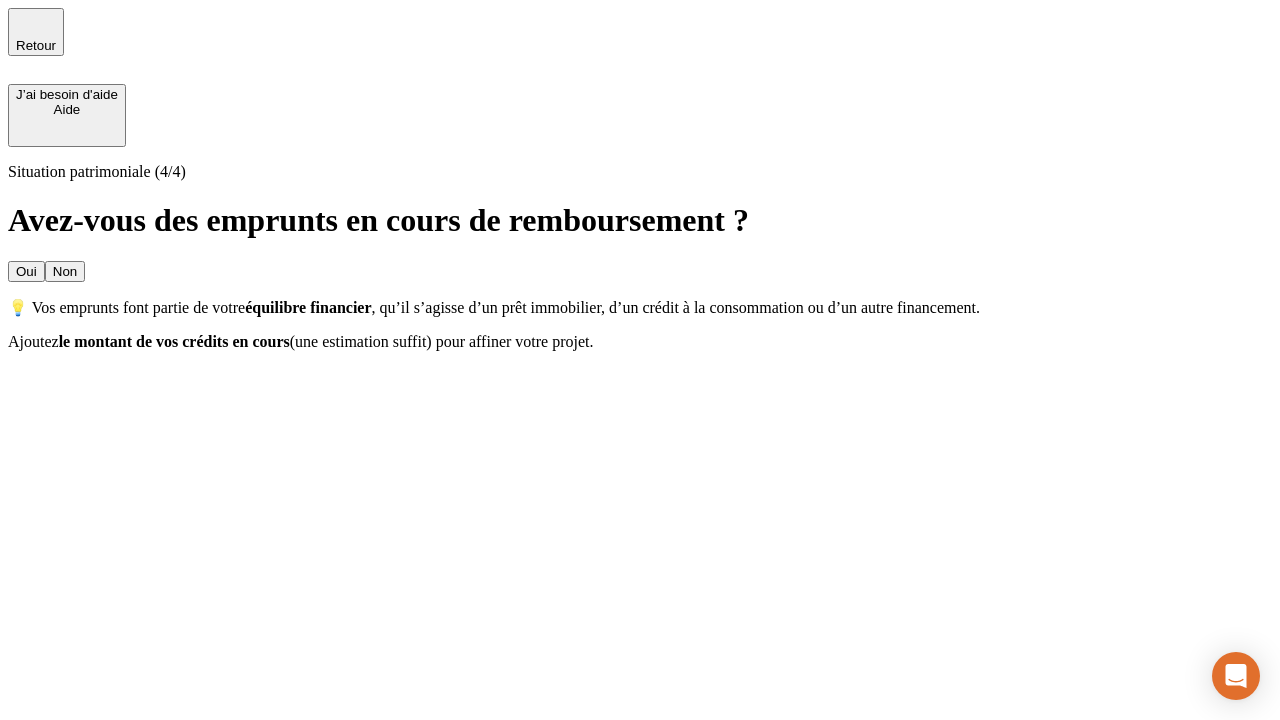click on "Non" at bounding box center [65, 271] 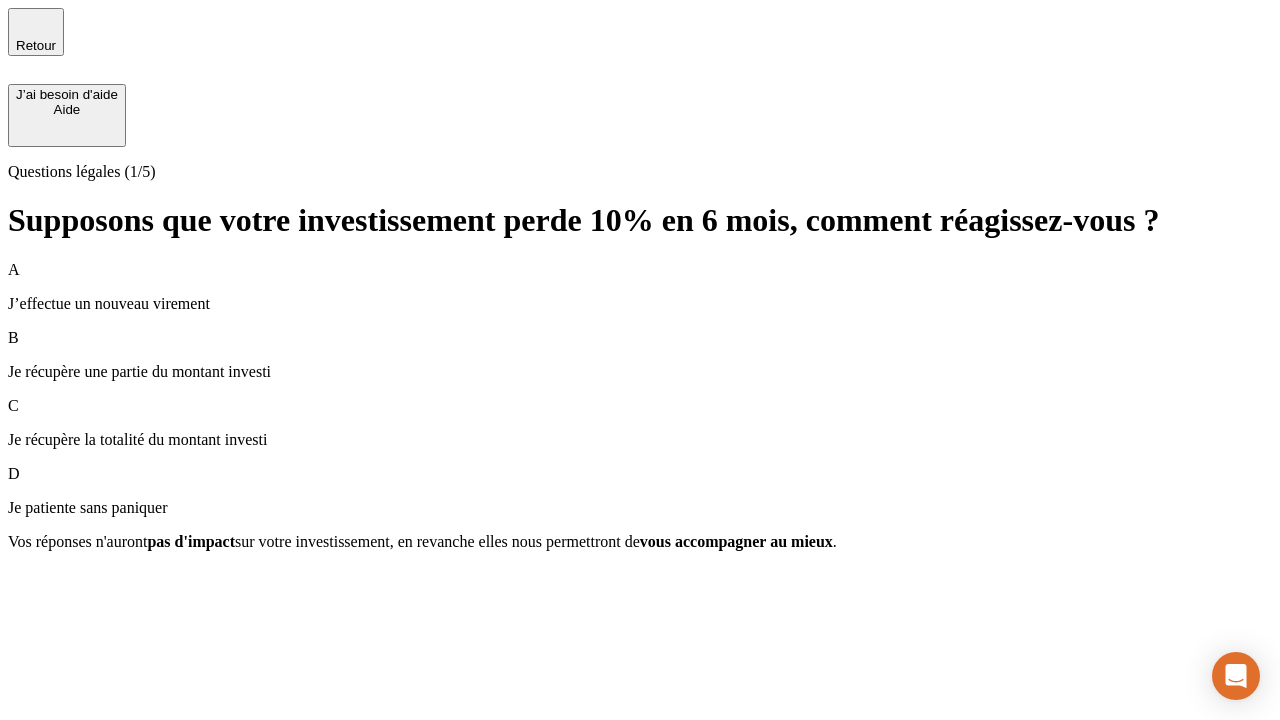 click on "Je récupère une partie du montant investi" at bounding box center [640, 372] 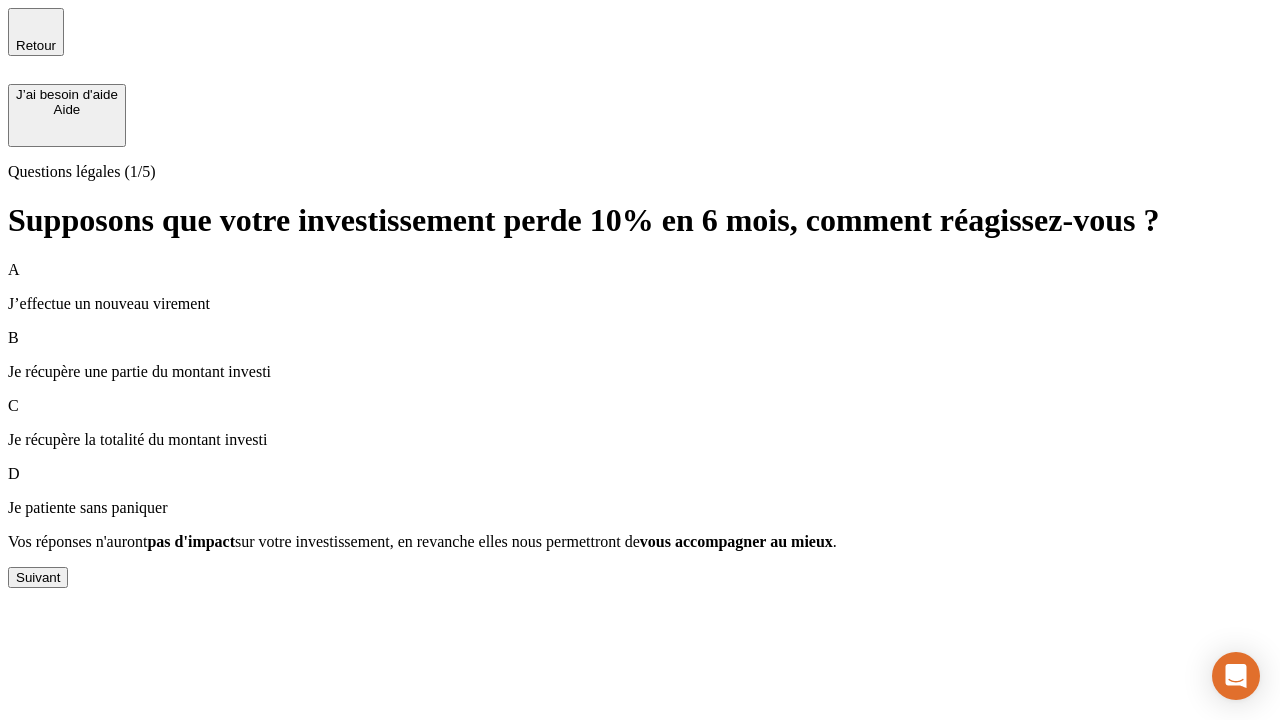 click on "Suivant" at bounding box center [38, 577] 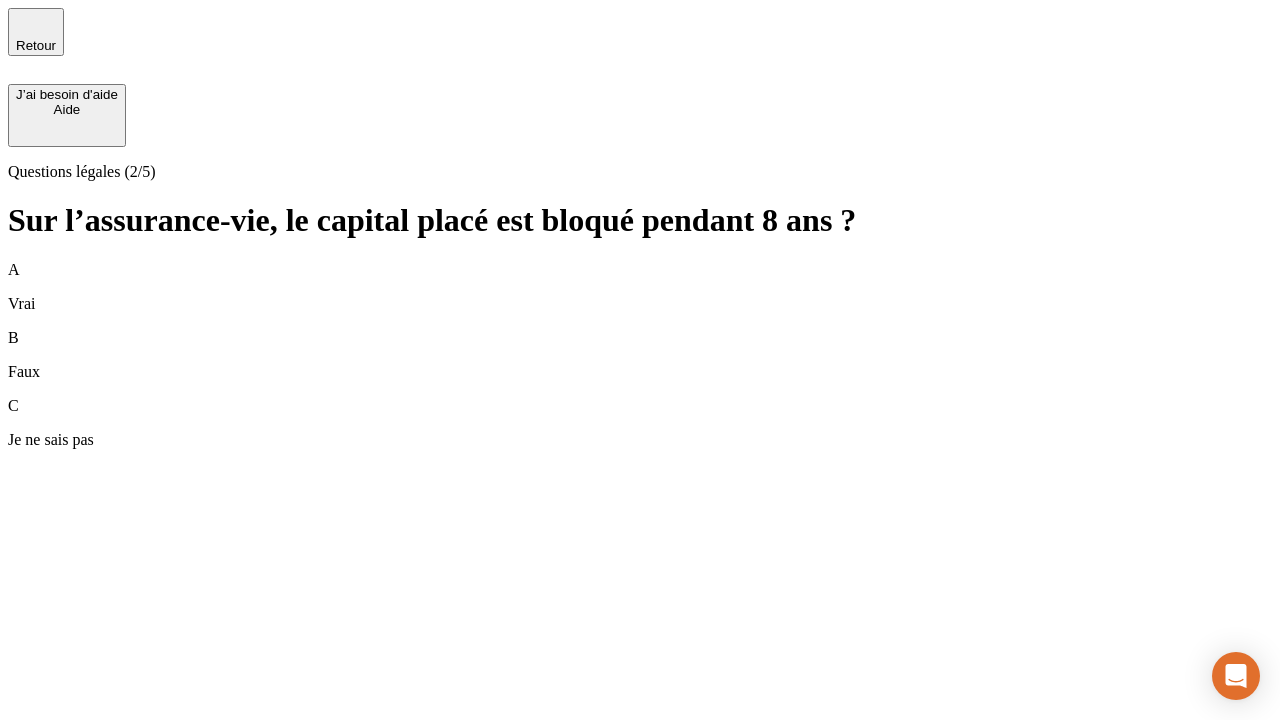 click on "B Faux" at bounding box center [640, 355] 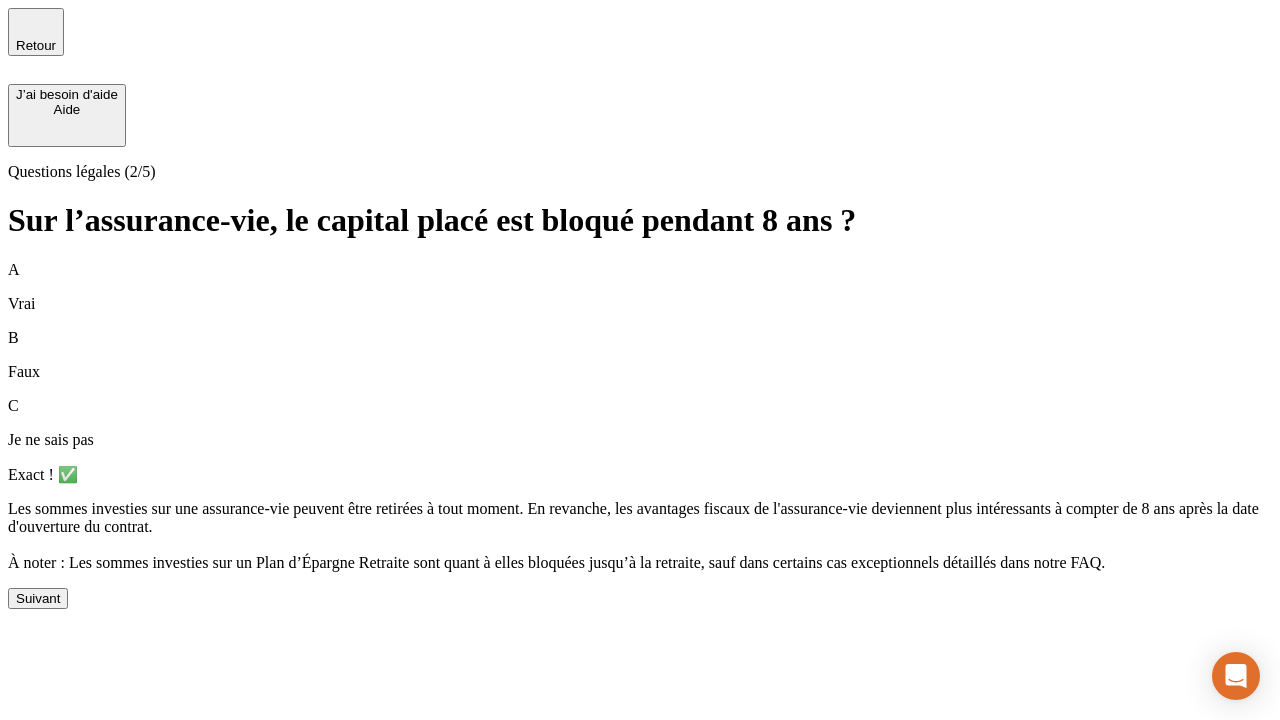 click on "Suivant" at bounding box center [38, 598] 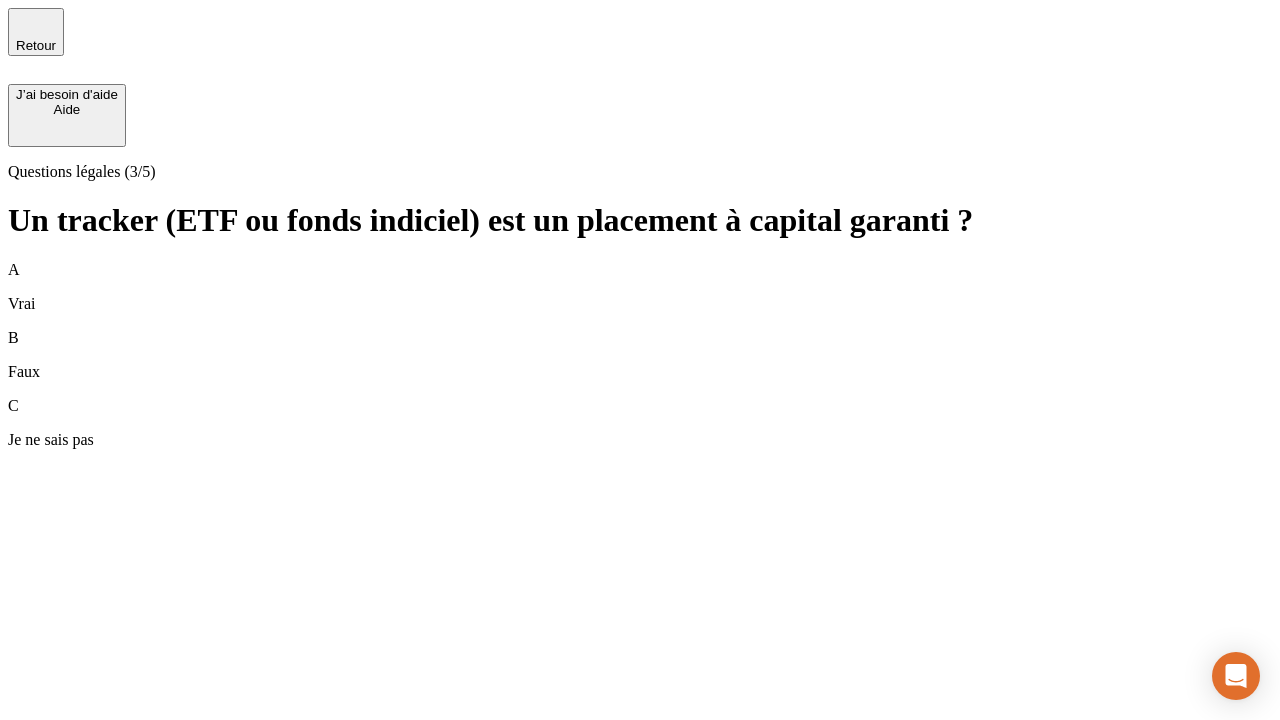 click on "B Faux" at bounding box center [640, 355] 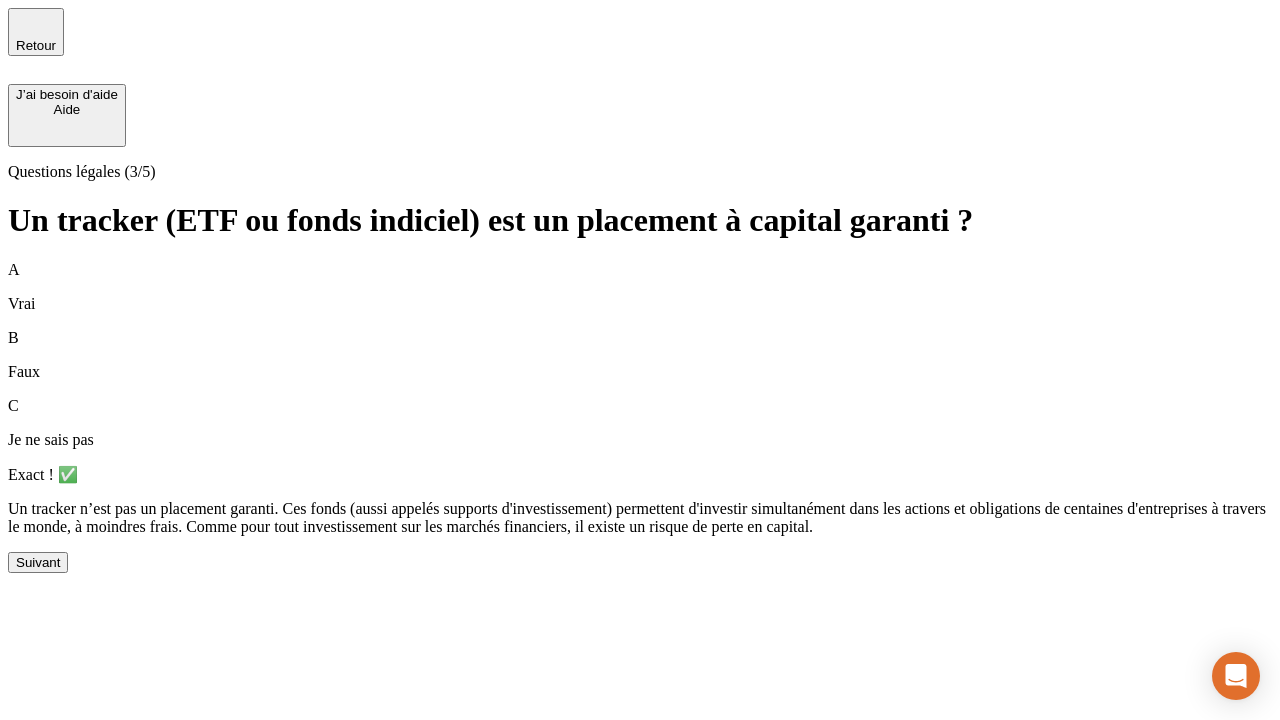 click on "Suivant" at bounding box center [38, 562] 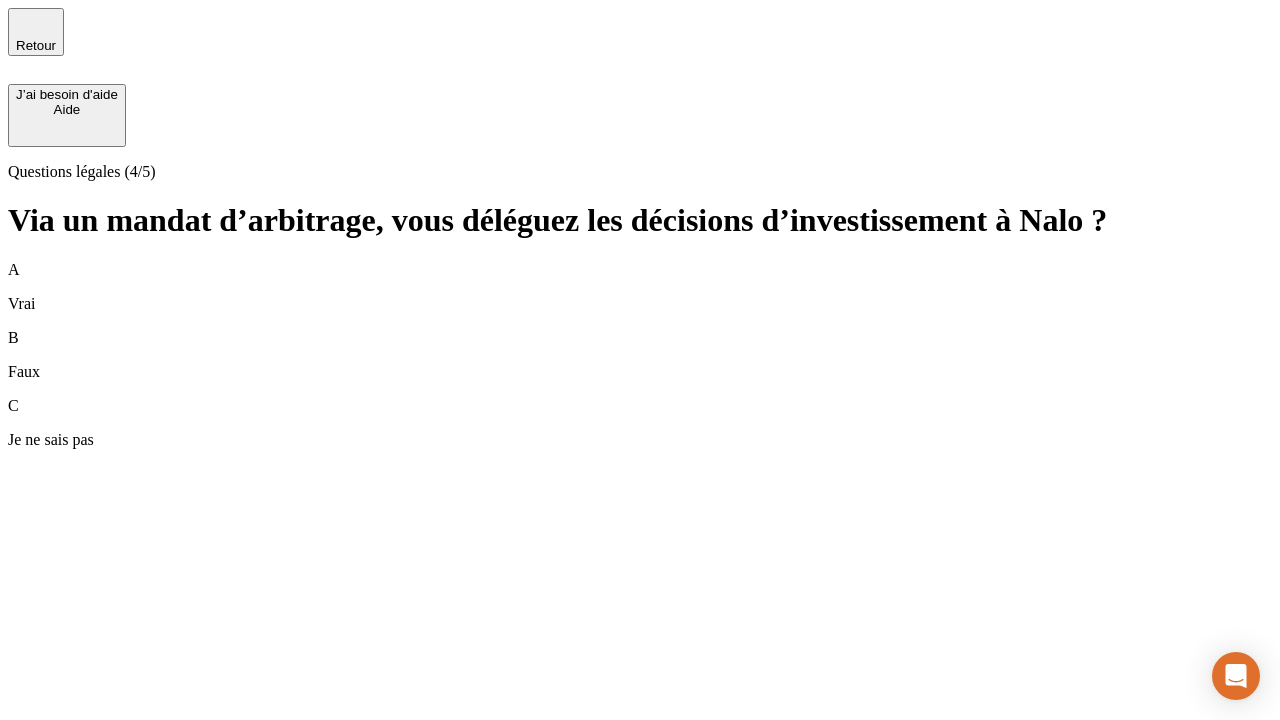 click on "A Vrai" at bounding box center (640, 287) 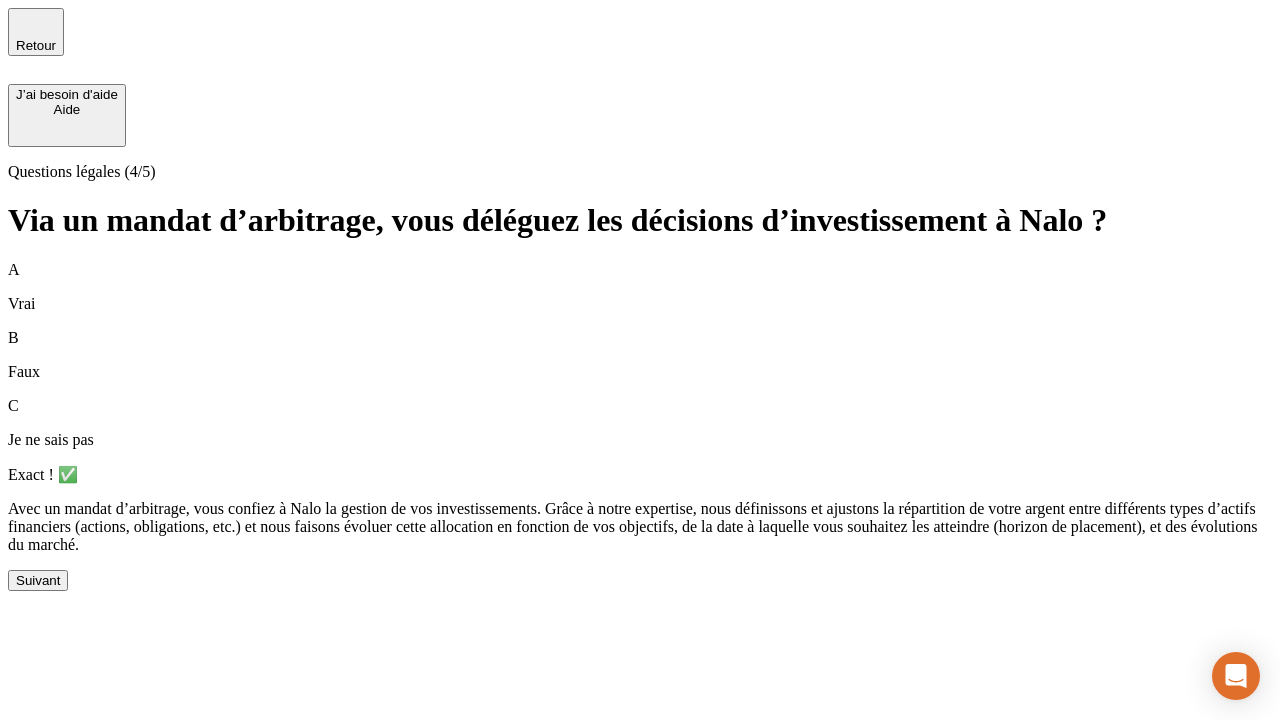 click on "Suivant" at bounding box center (38, 580) 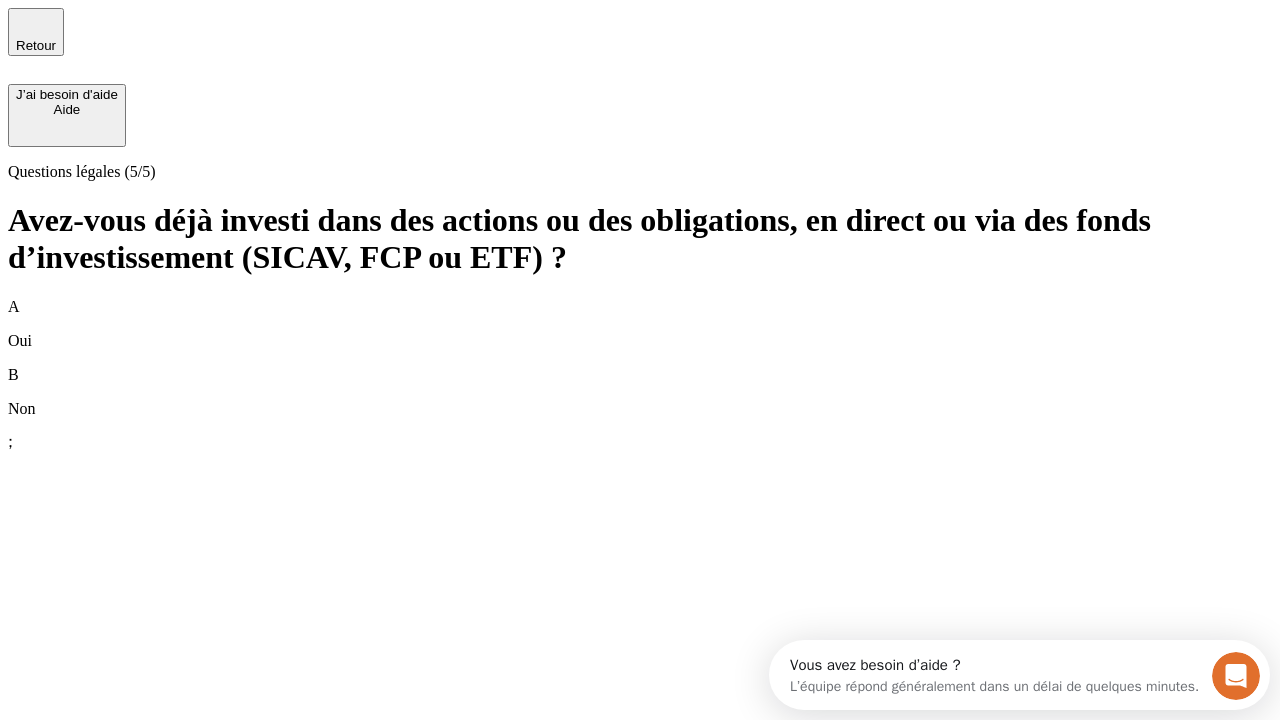 scroll, scrollTop: 0, scrollLeft: 0, axis: both 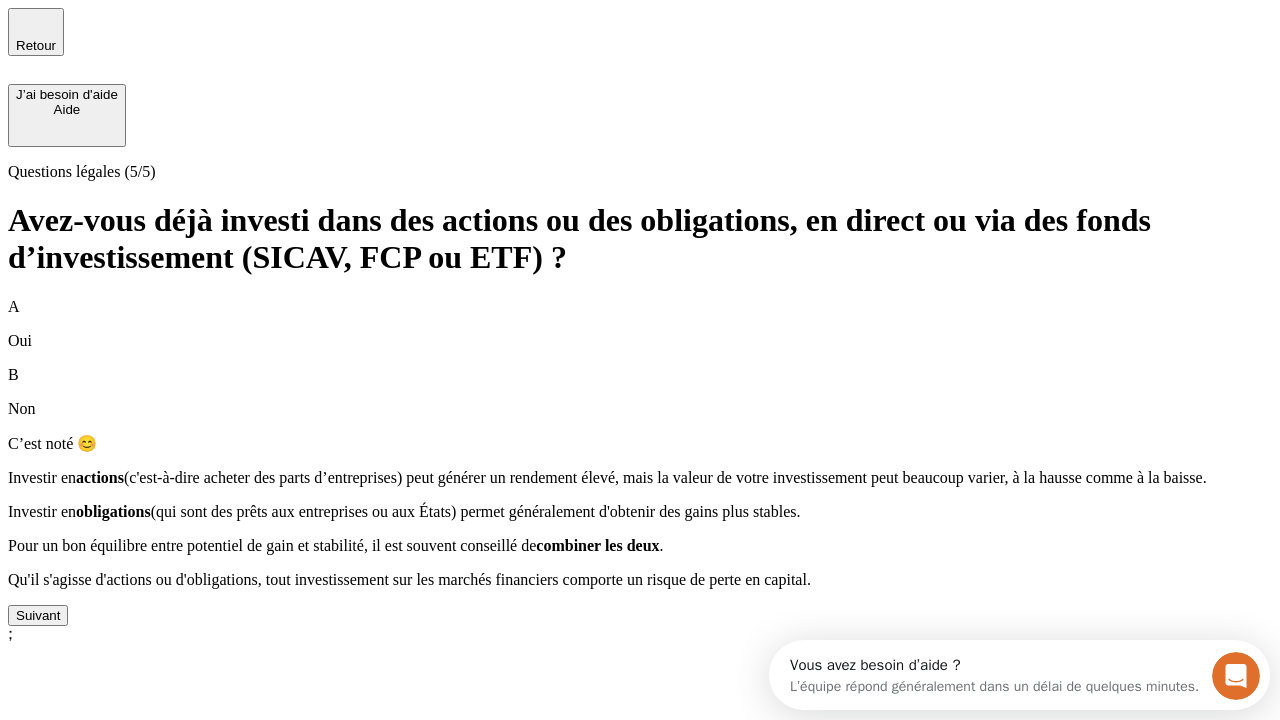 click on "Suivant" at bounding box center [38, 615] 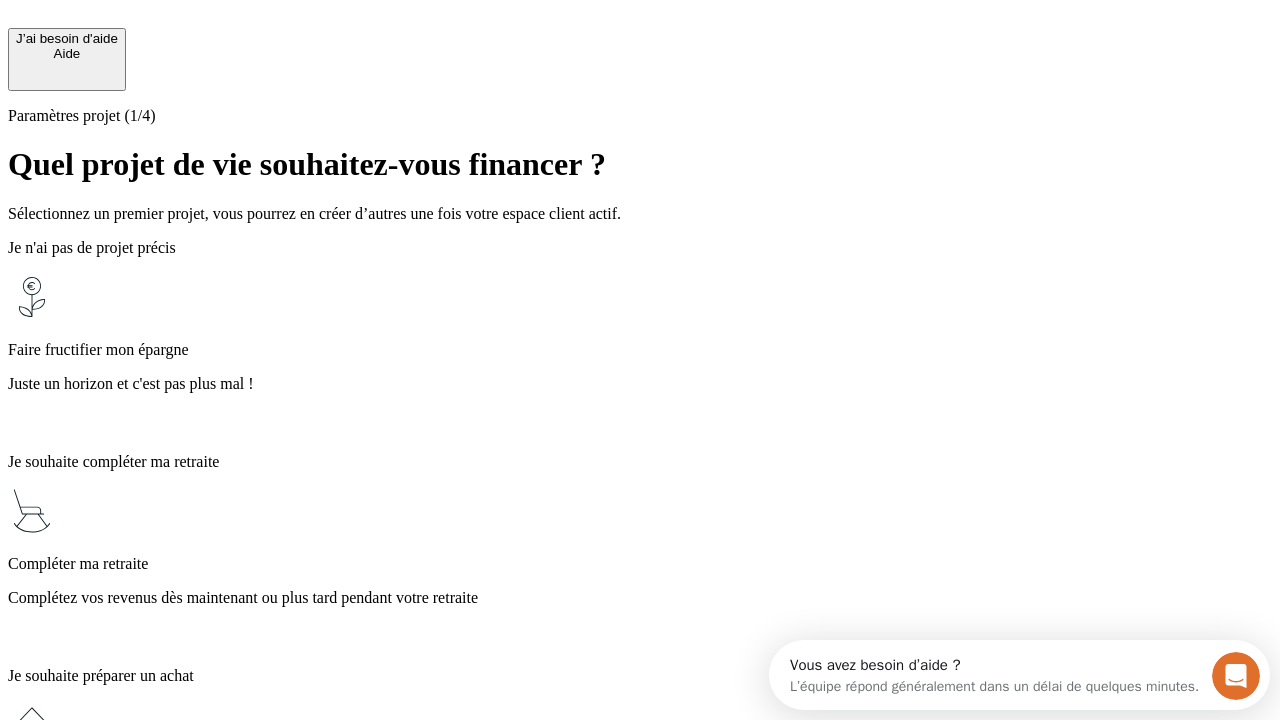 click on "Juste un horizon et c'est pas plus mal !" at bounding box center [640, 384] 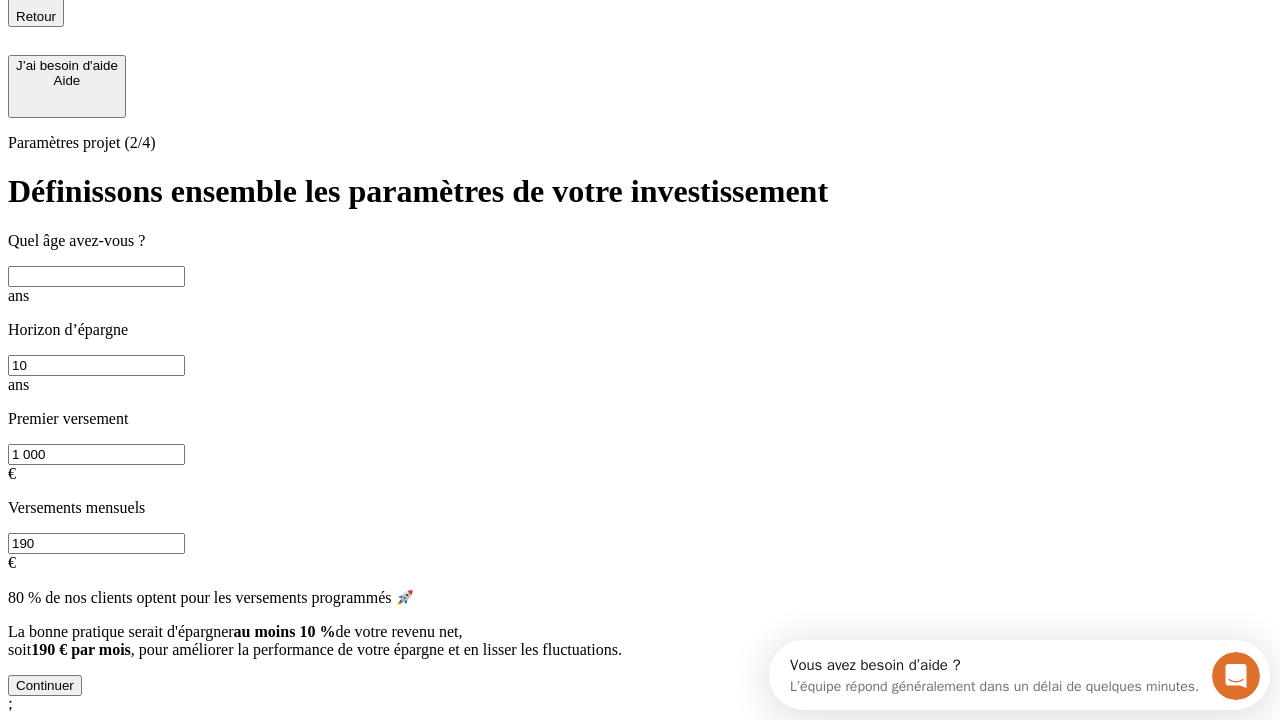 scroll, scrollTop: 22, scrollLeft: 0, axis: vertical 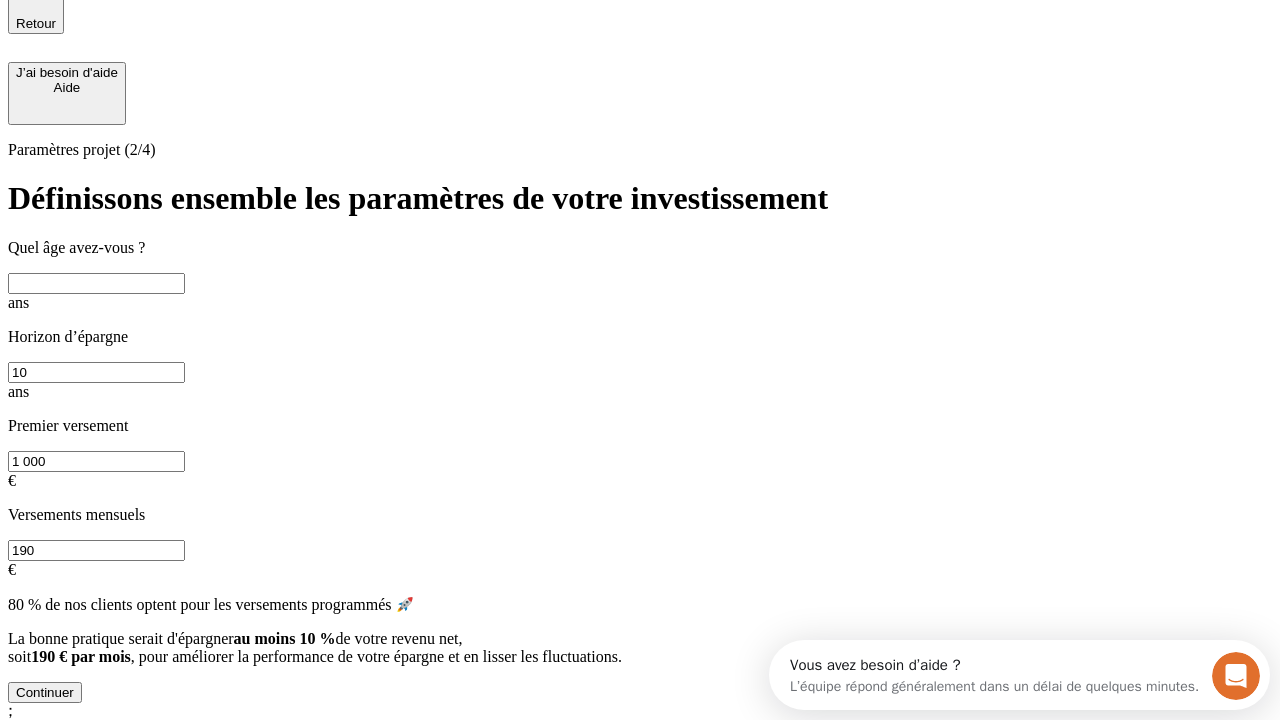 click at bounding box center [96, 283] 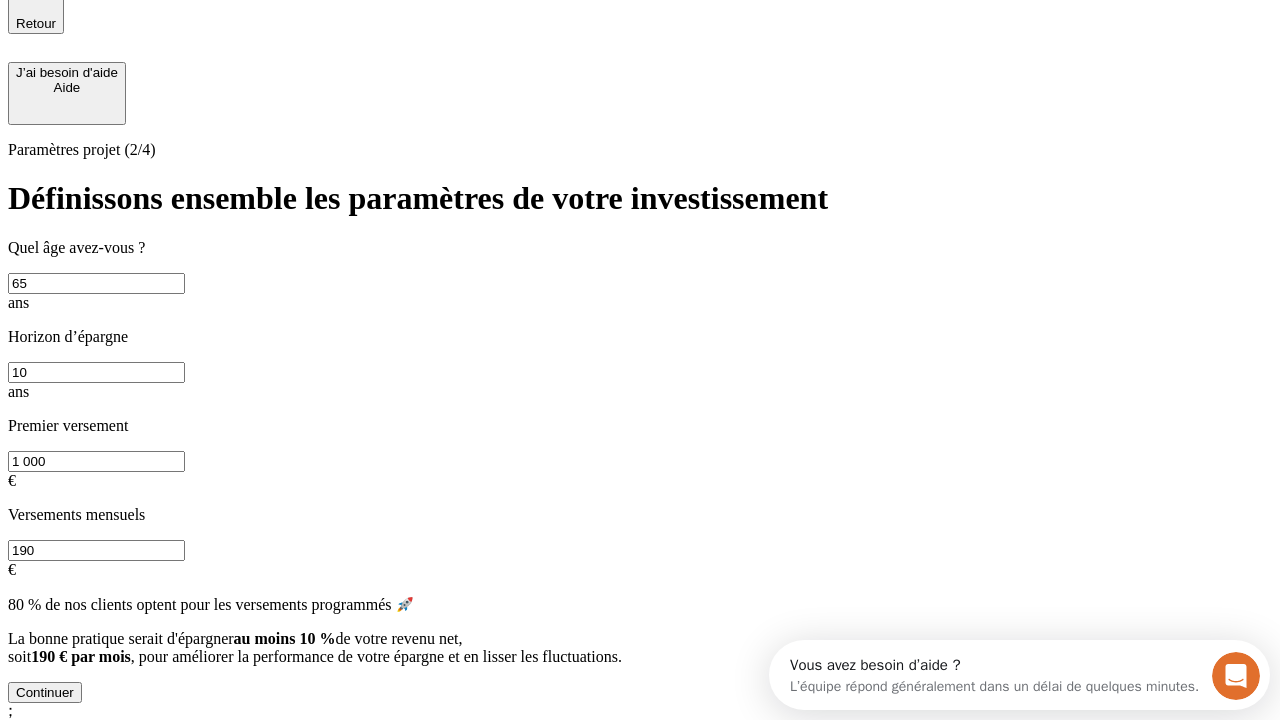 type on "65" 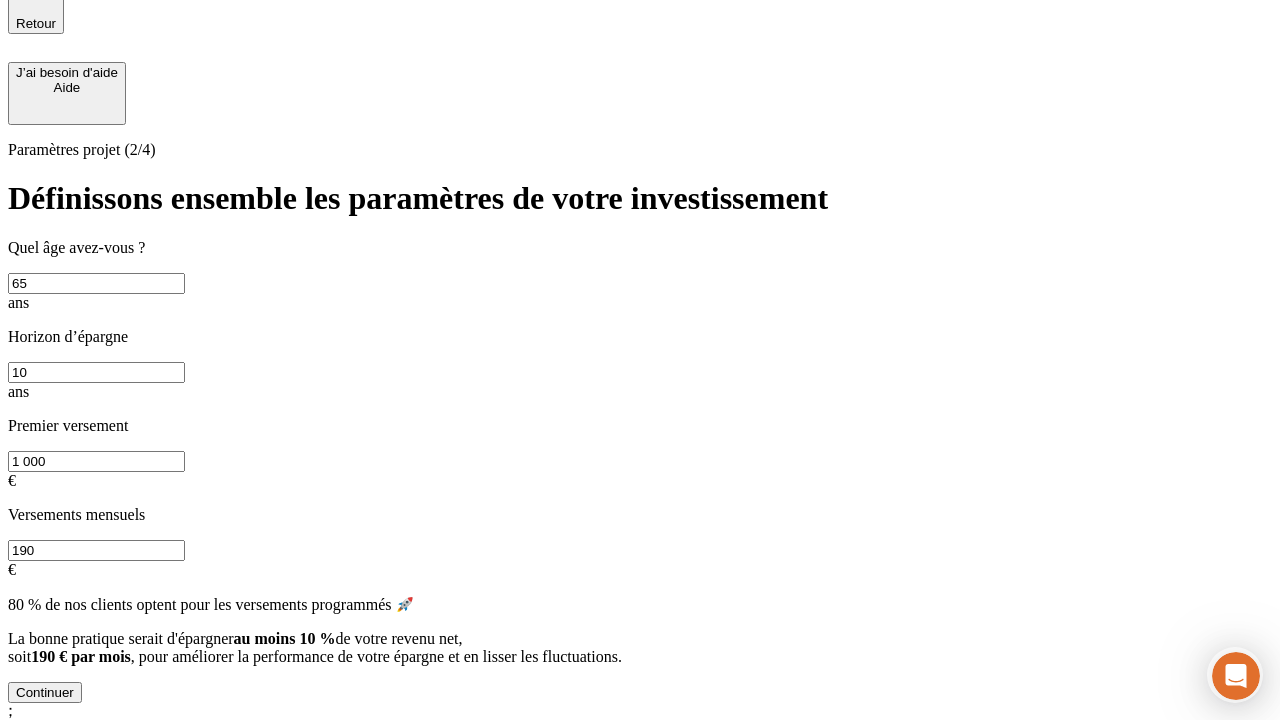click on "1 000" at bounding box center (96, 461) 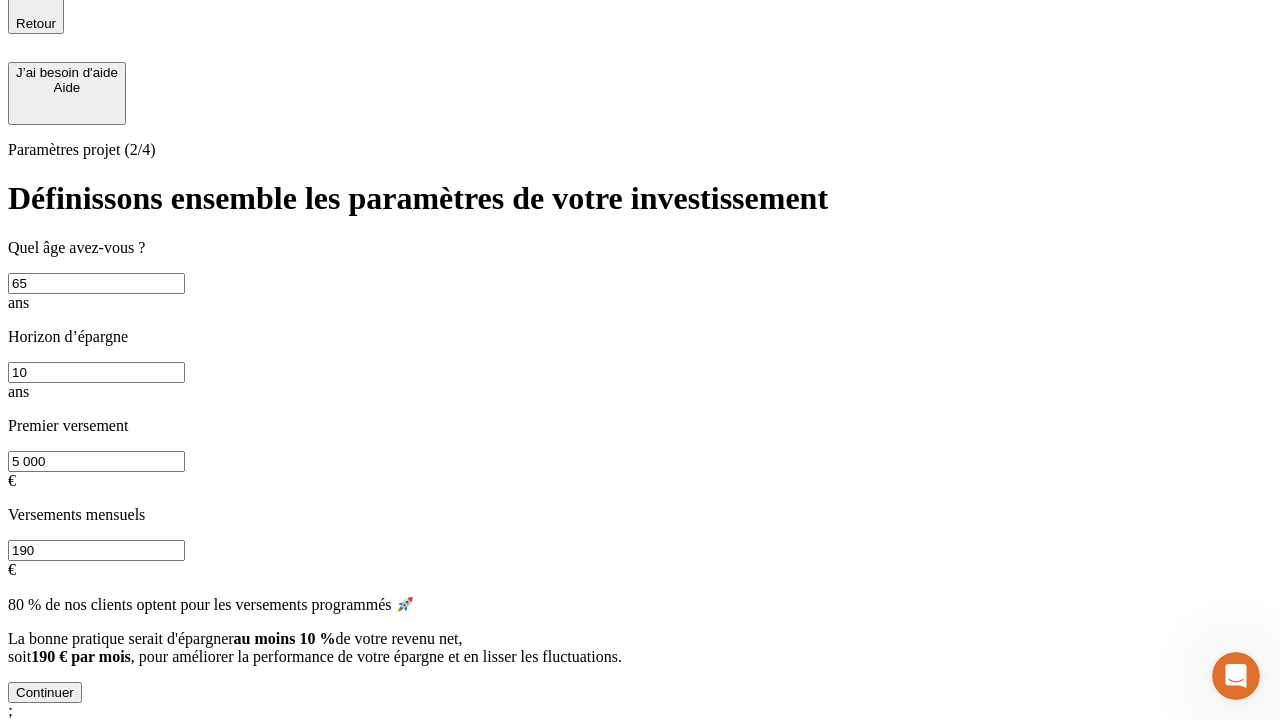 type on "5 000" 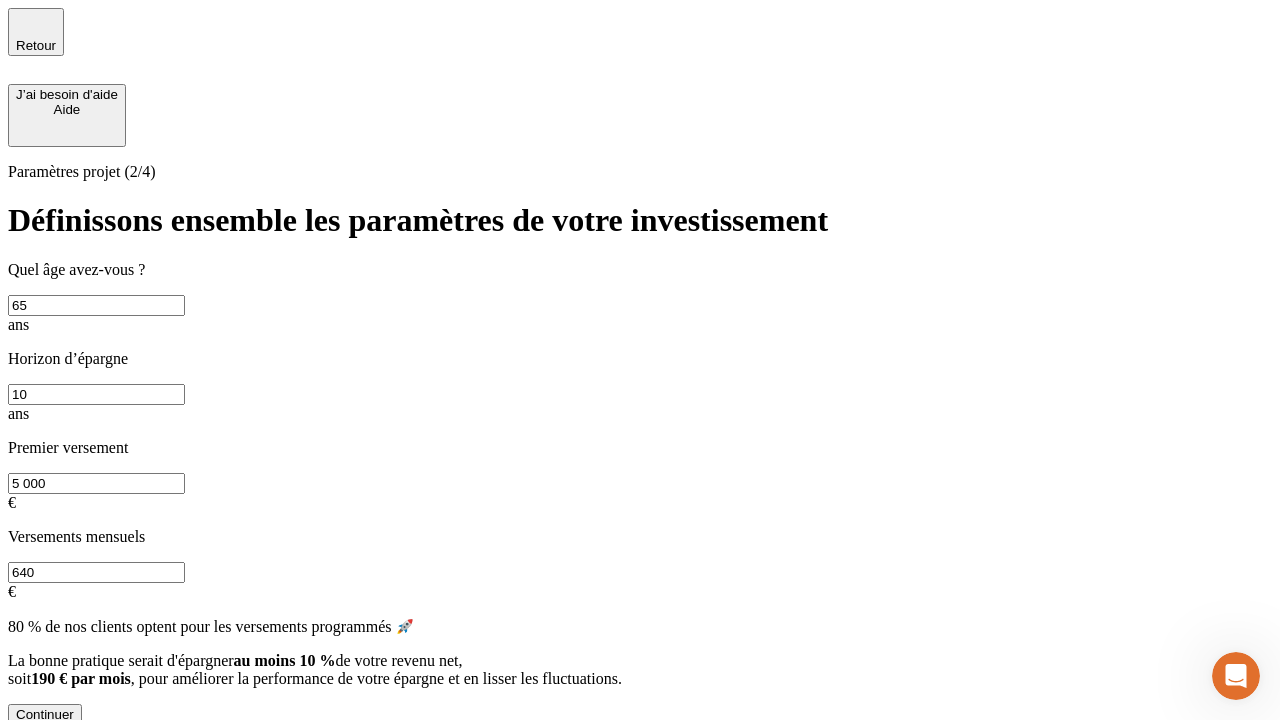type on "640" 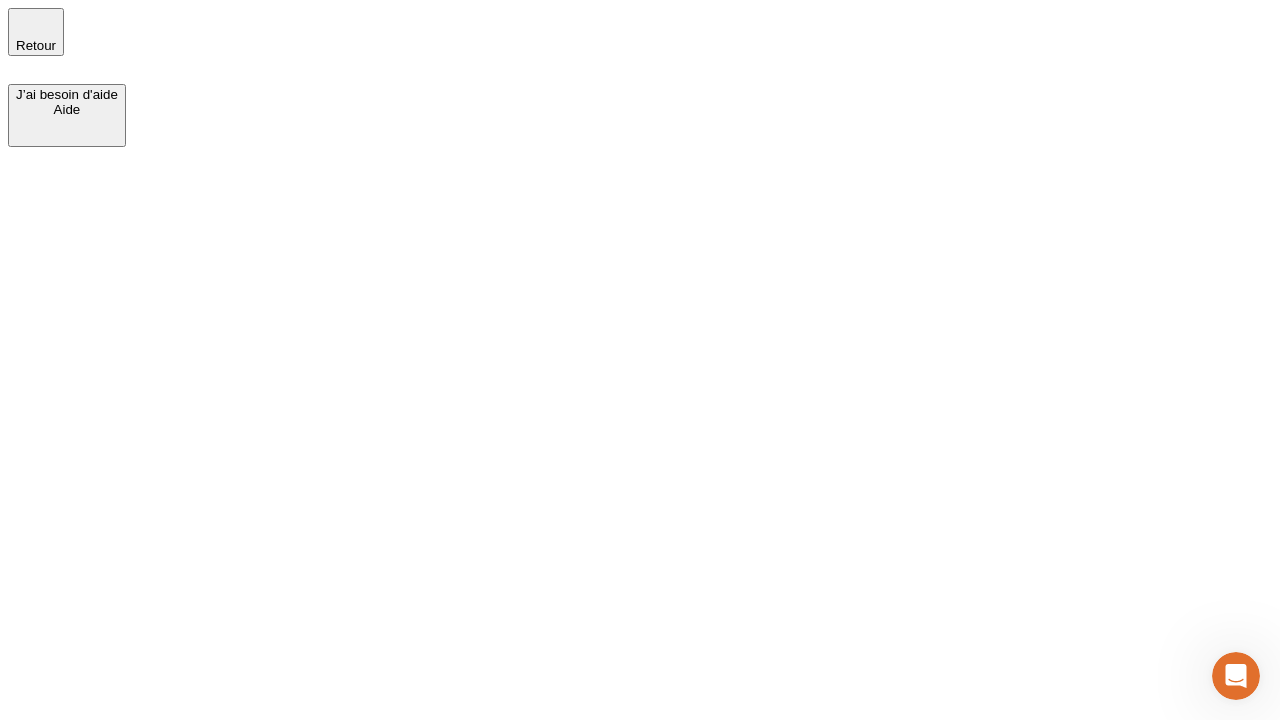 scroll, scrollTop: 0, scrollLeft: 0, axis: both 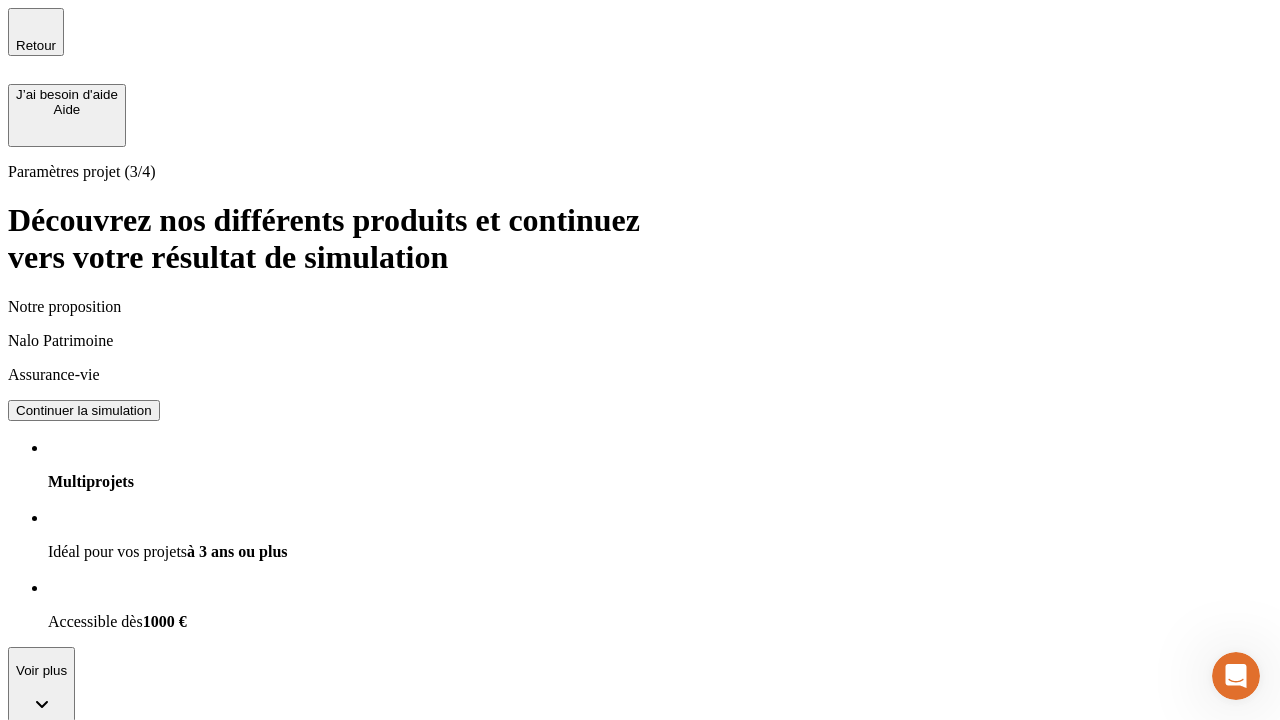 click on "Continuer la simulation" at bounding box center (84, 410) 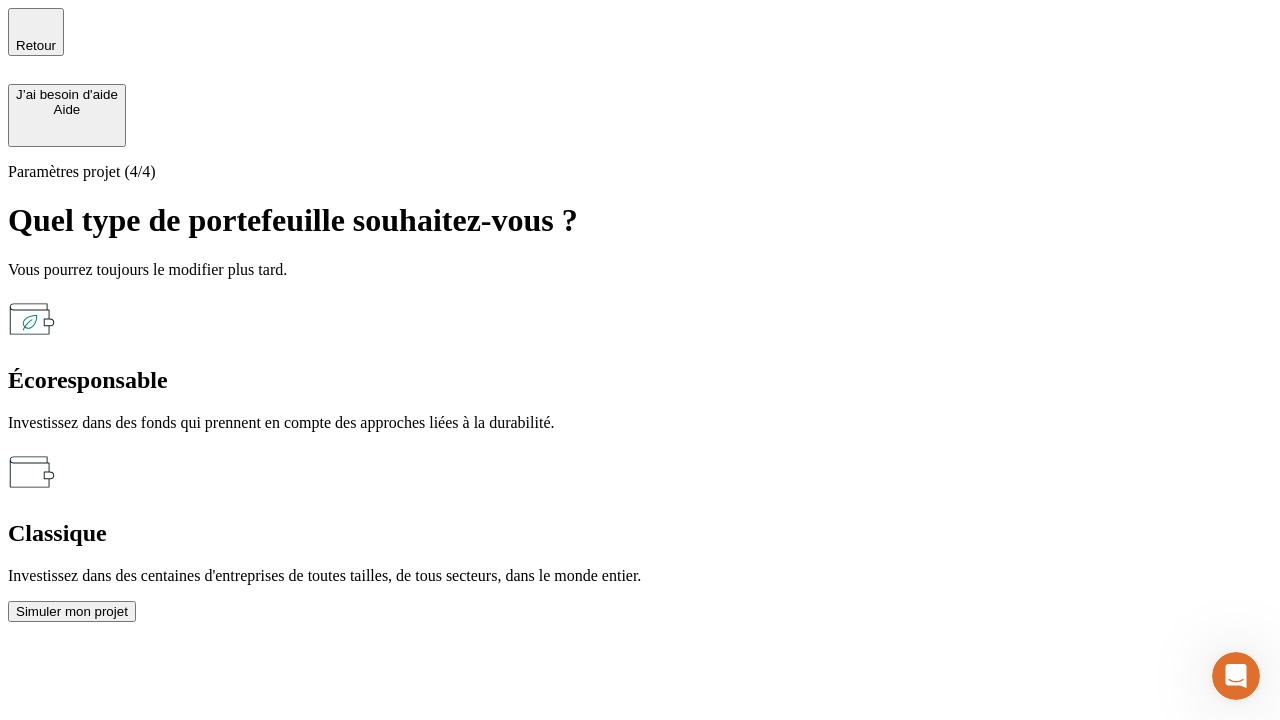 click on "Classique" at bounding box center (640, 533) 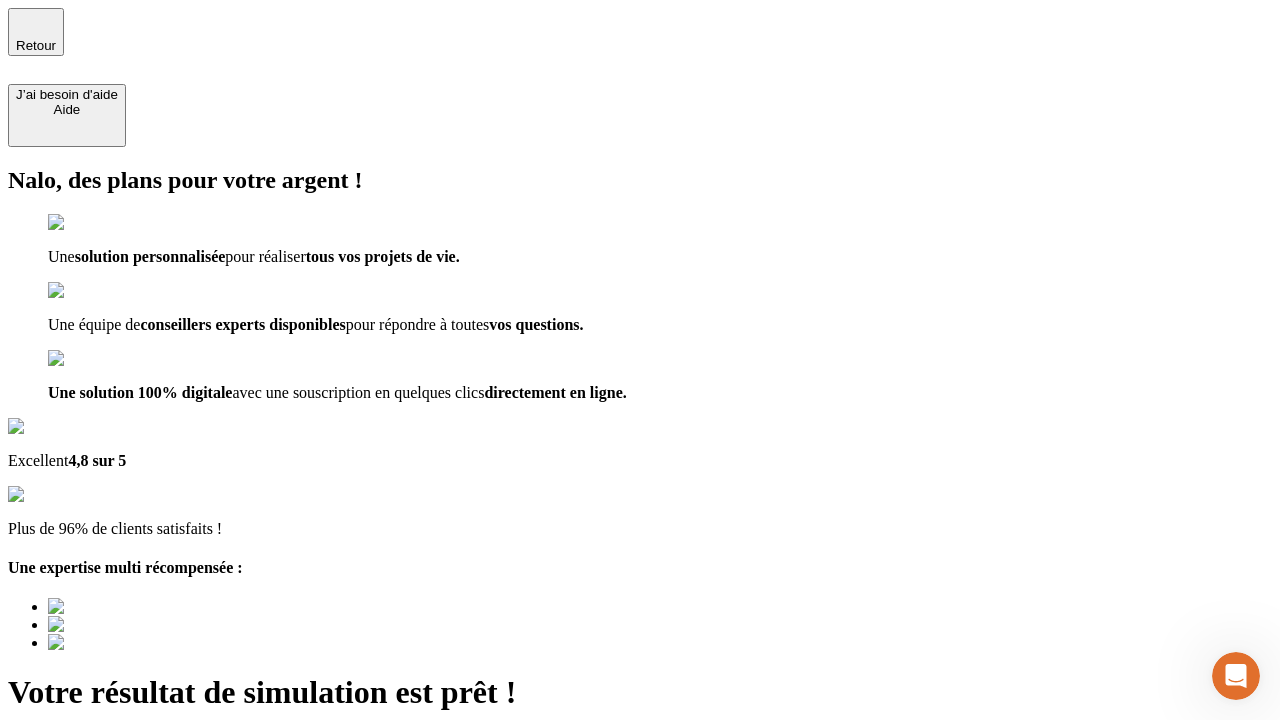 click on "Découvrir ma simulation" at bounding box center (87, 797) 